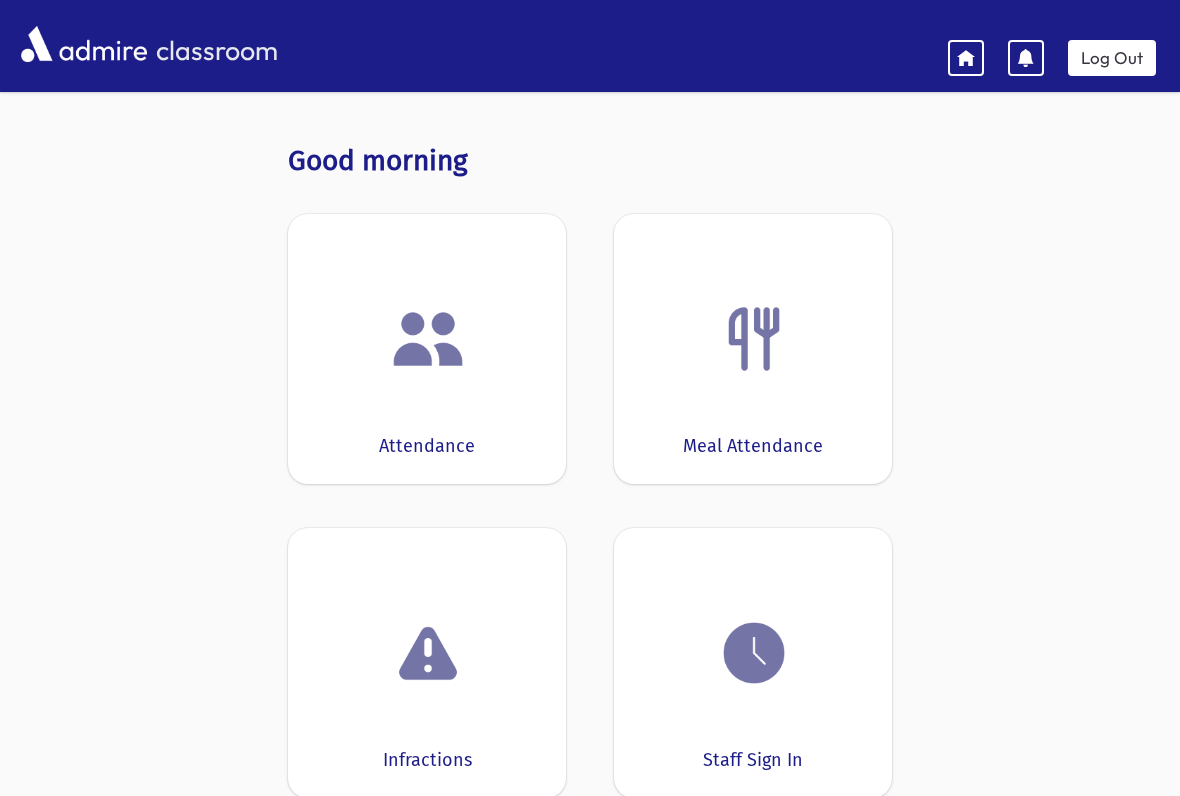 scroll, scrollTop: 0, scrollLeft: 0, axis: both 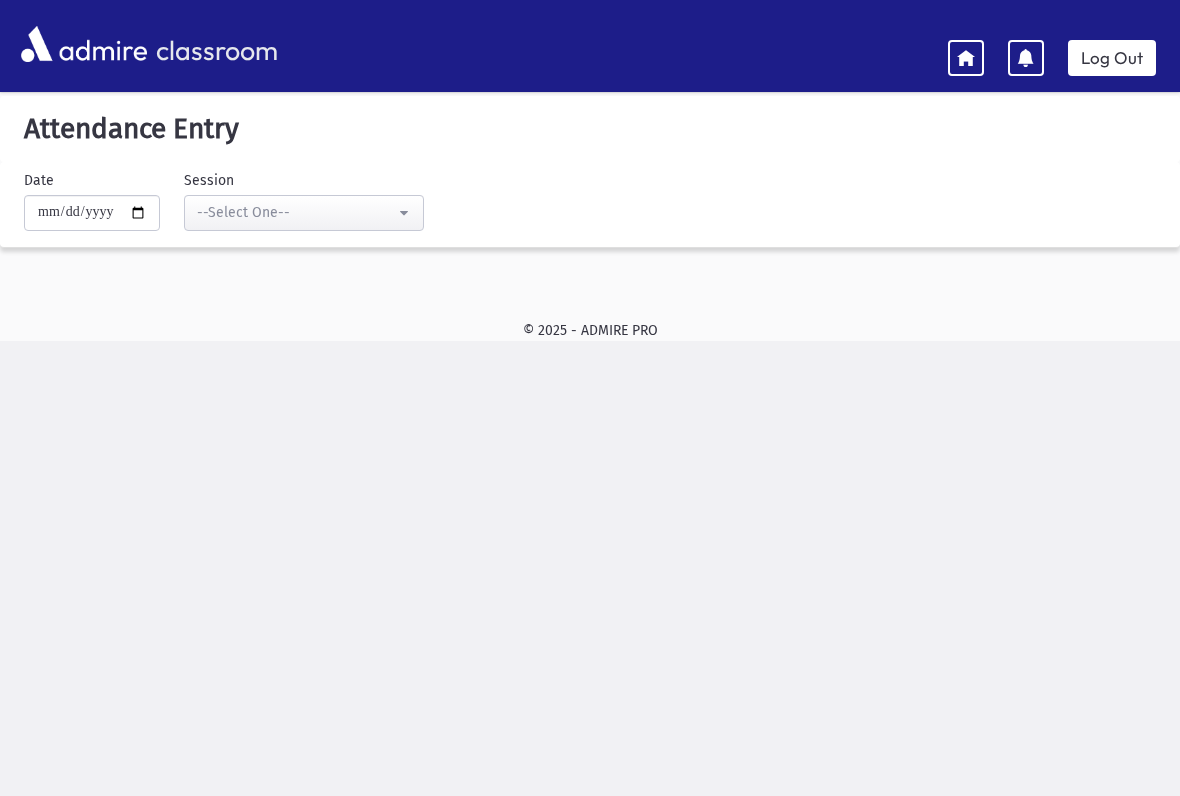 click at bounding box center [966, 57] 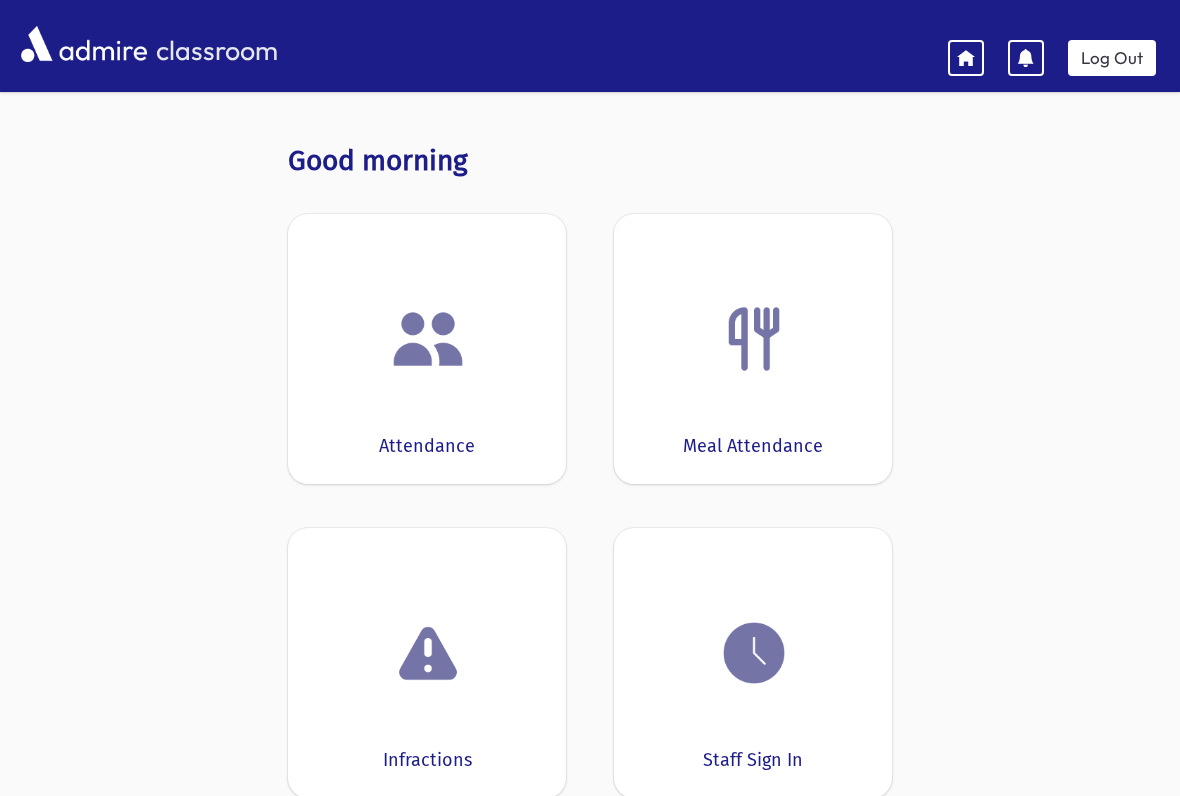 click on "Log Out" at bounding box center (1112, 58) 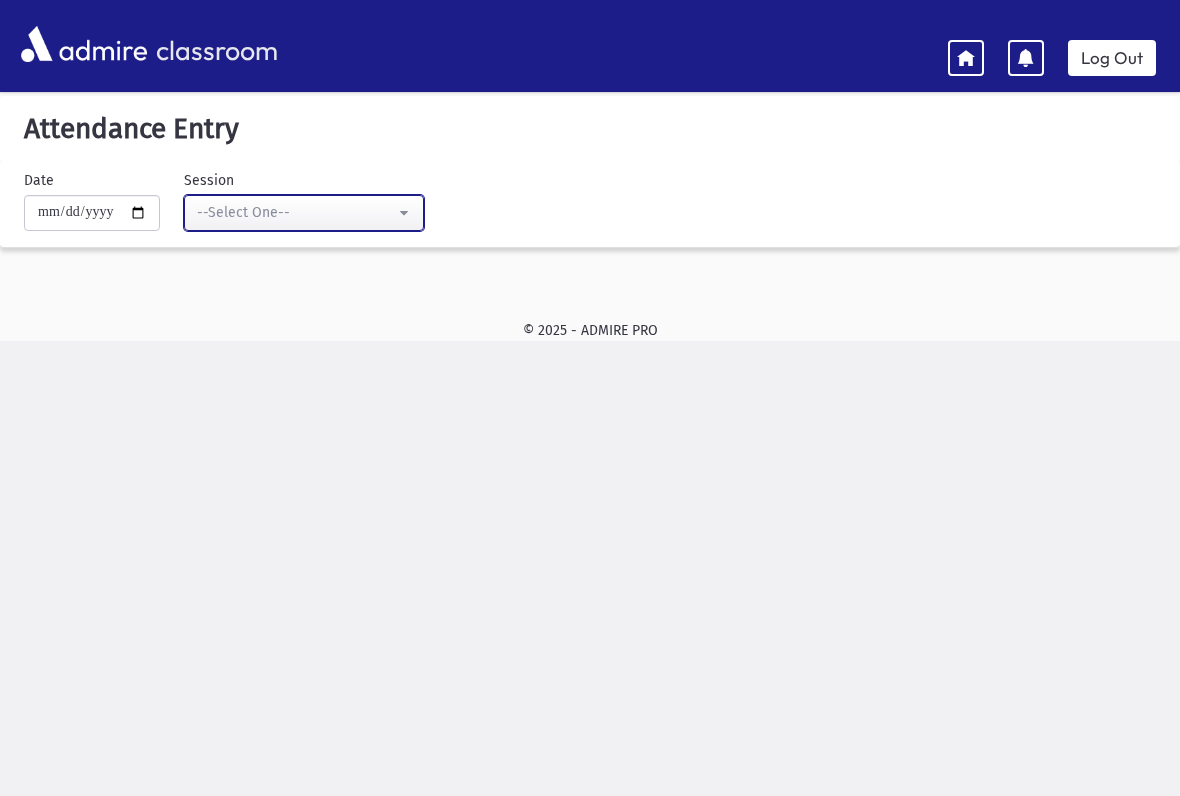 click on "--Select One--" at bounding box center (296, 212) 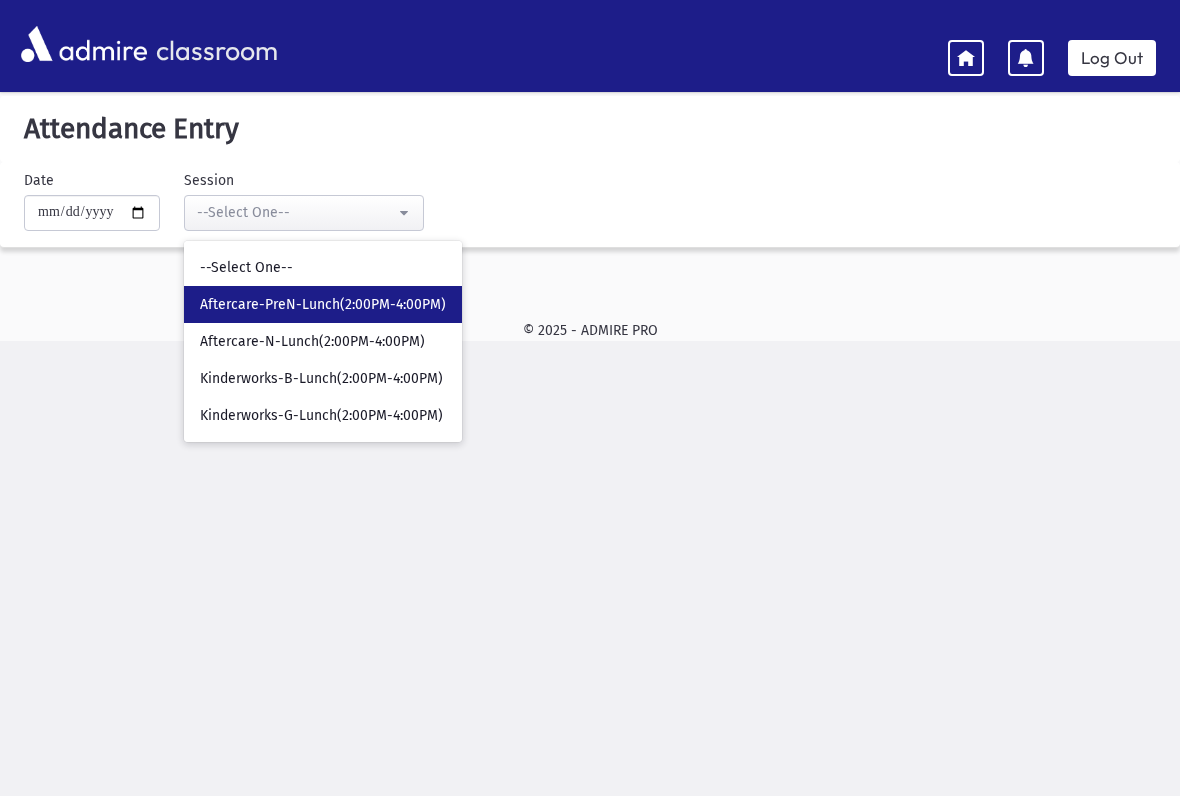 click on "Aftercare-PreN-Lunch(2:00PM-4:00PM)" at bounding box center [323, 305] 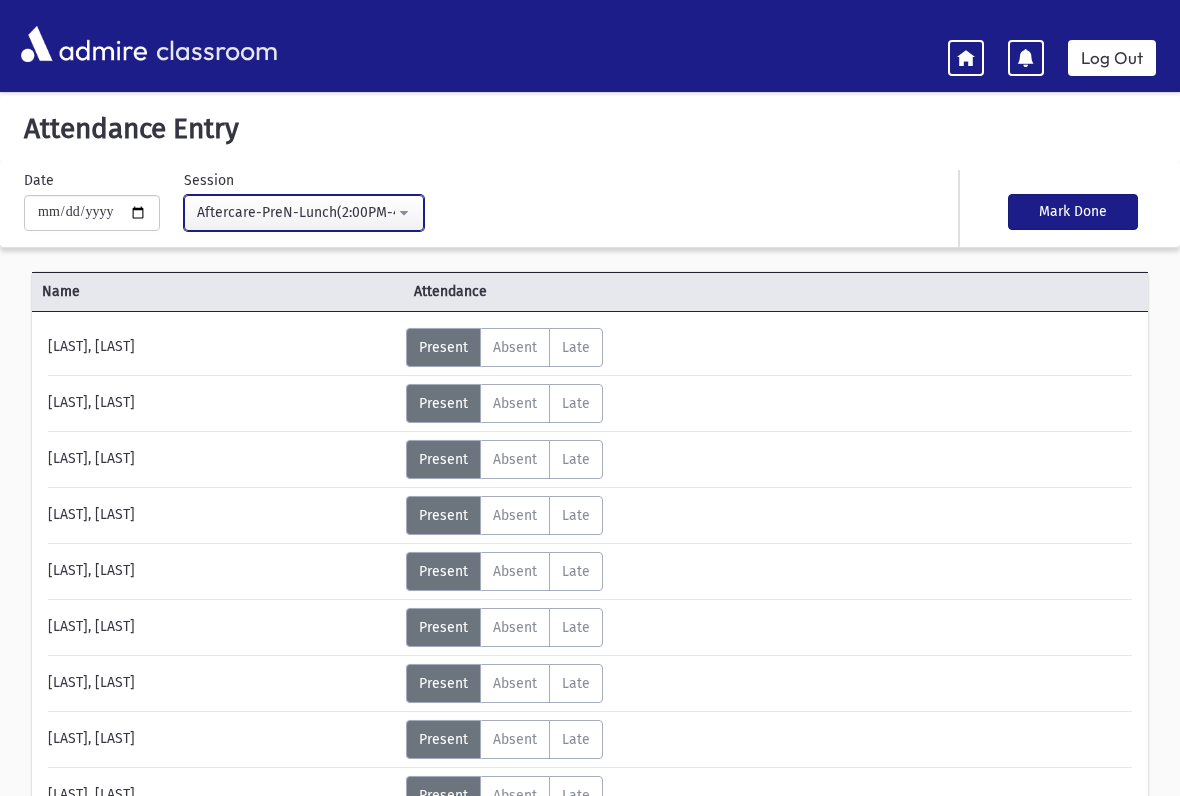 click on "Aftercare-PreN-Lunch(2:00PM-4:00PM)" at bounding box center (296, 212) 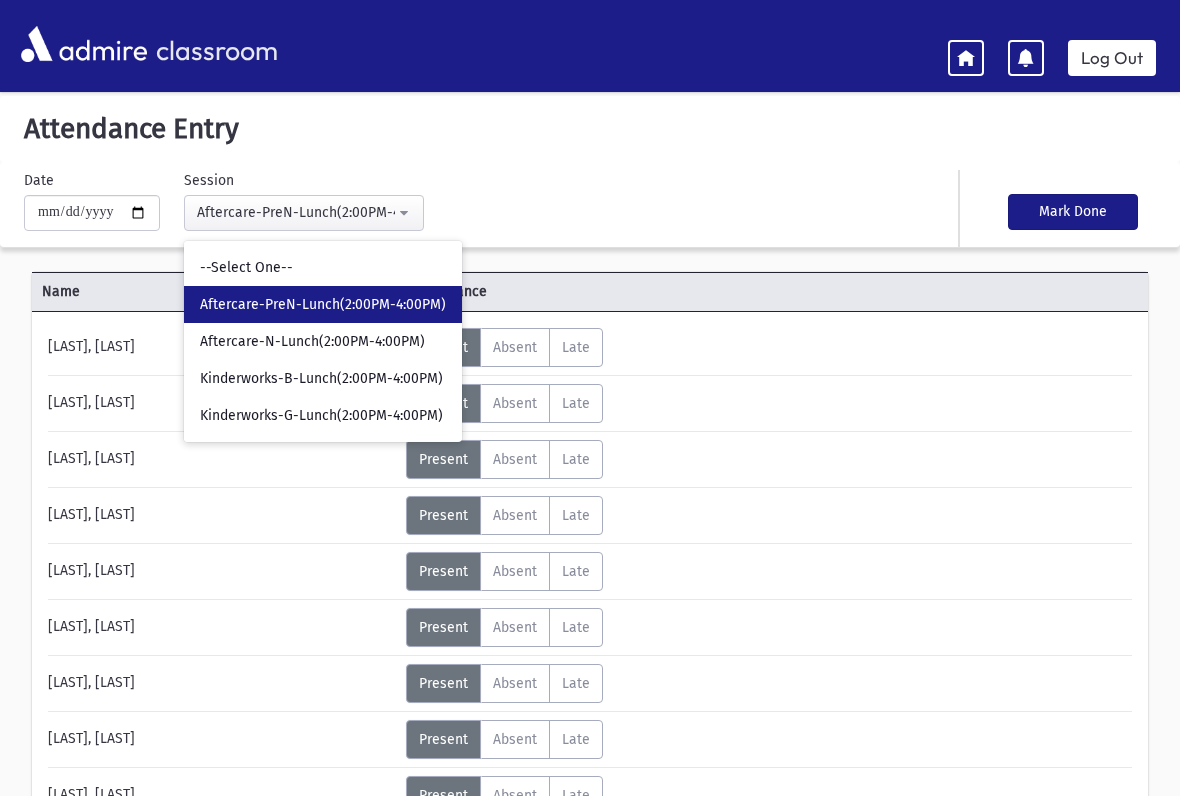 click on "Date Session Aftercare-PreN-Lunch(2:00PM-4:00PM) --Select One-- Aftercare-PreN-Lunch(2:00PM-4:00PM) Aftercare-N-Lunch(2:00PM-4:00PM) Kinderworks-B-Lunch(2:00PM-4:00PM) Kinderworks-G-Lunch(2:00PM-4:00PM)" at bounding box center [399, 200] 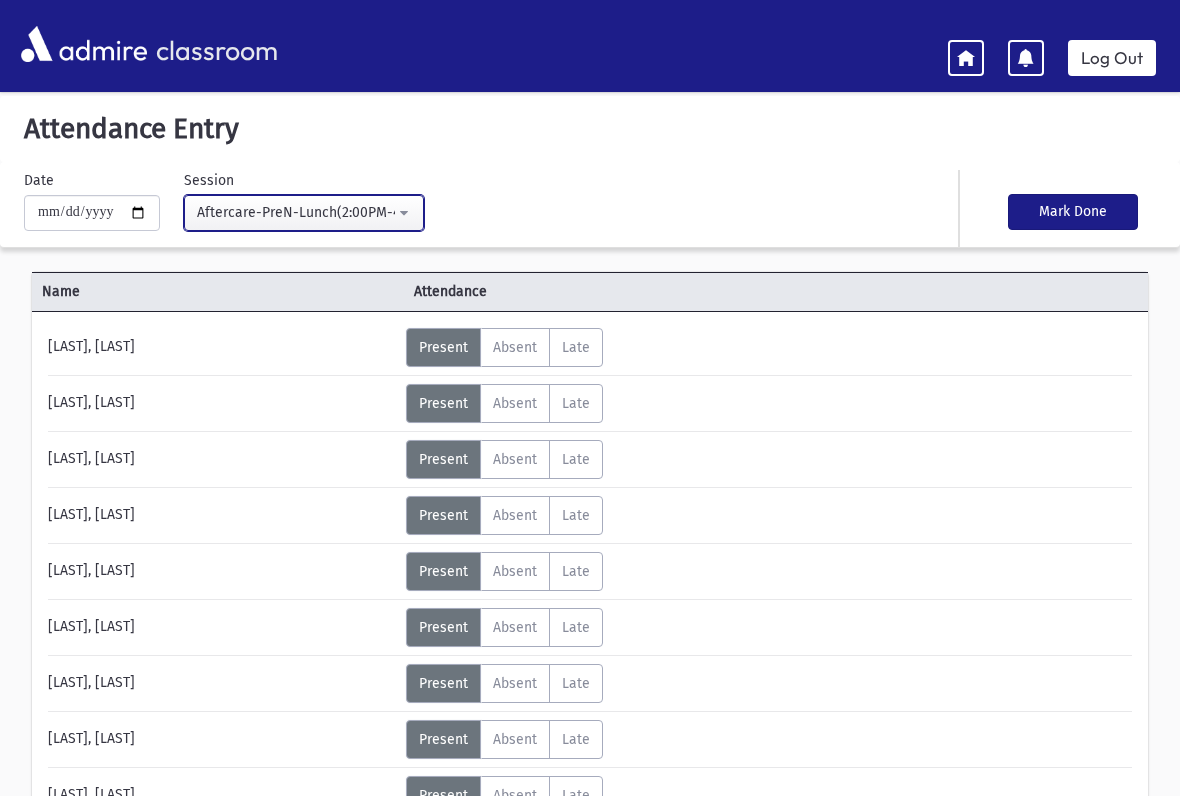 click on "Aftercare-PreN-Lunch(2:00PM-4:00PM)" at bounding box center [304, 213] 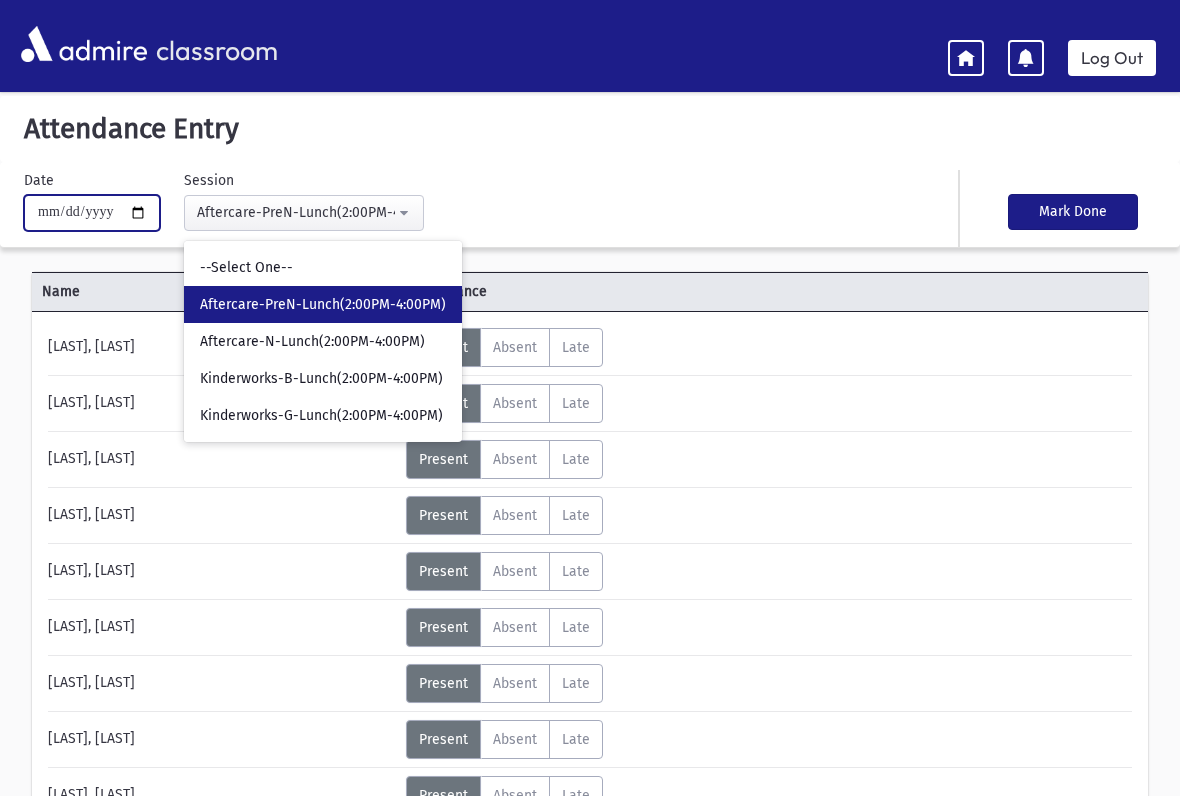 click on "**********" at bounding box center (92, 213) 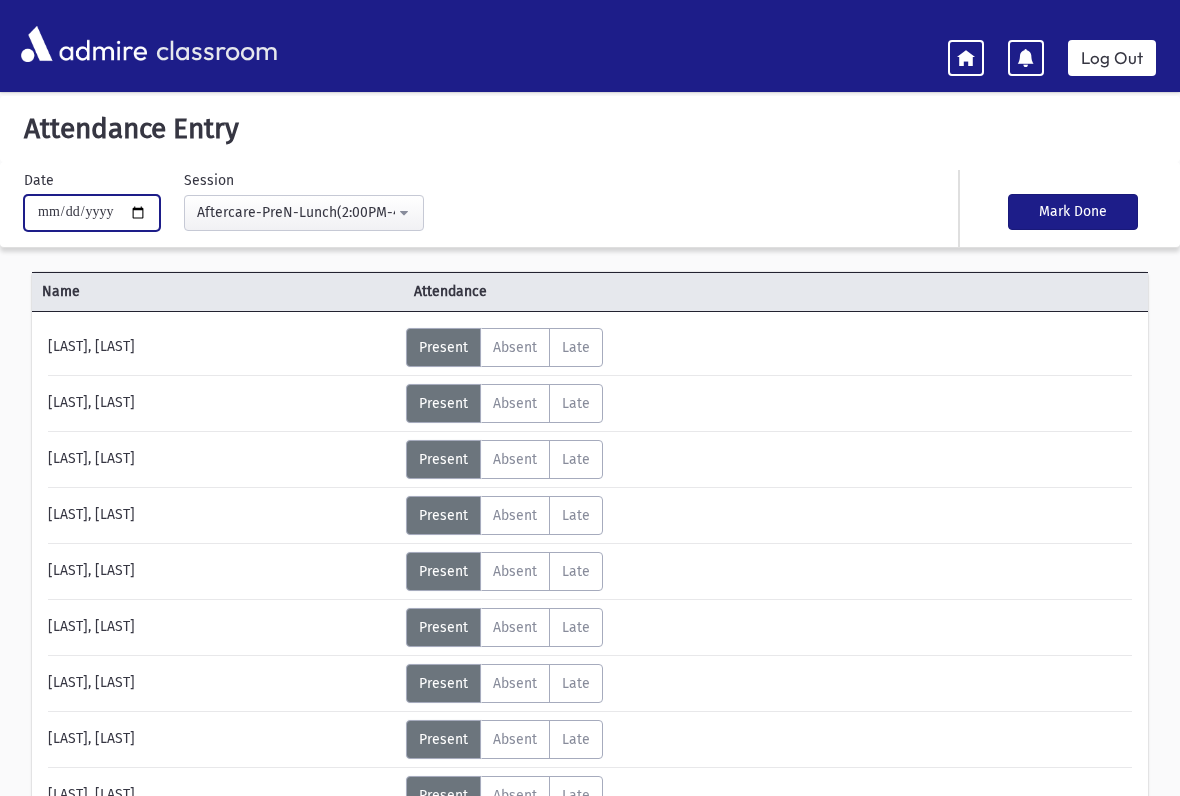 type on "**********" 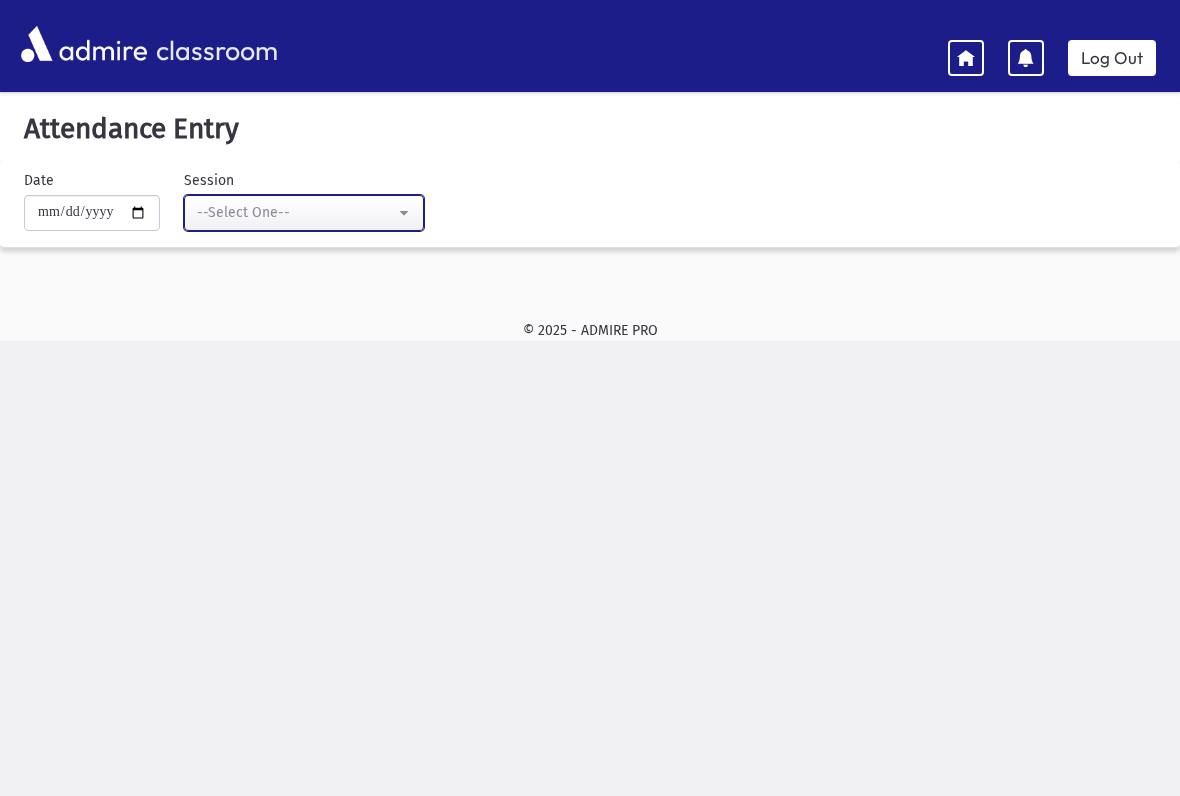 click on "--Select One--" at bounding box center (296, 212) 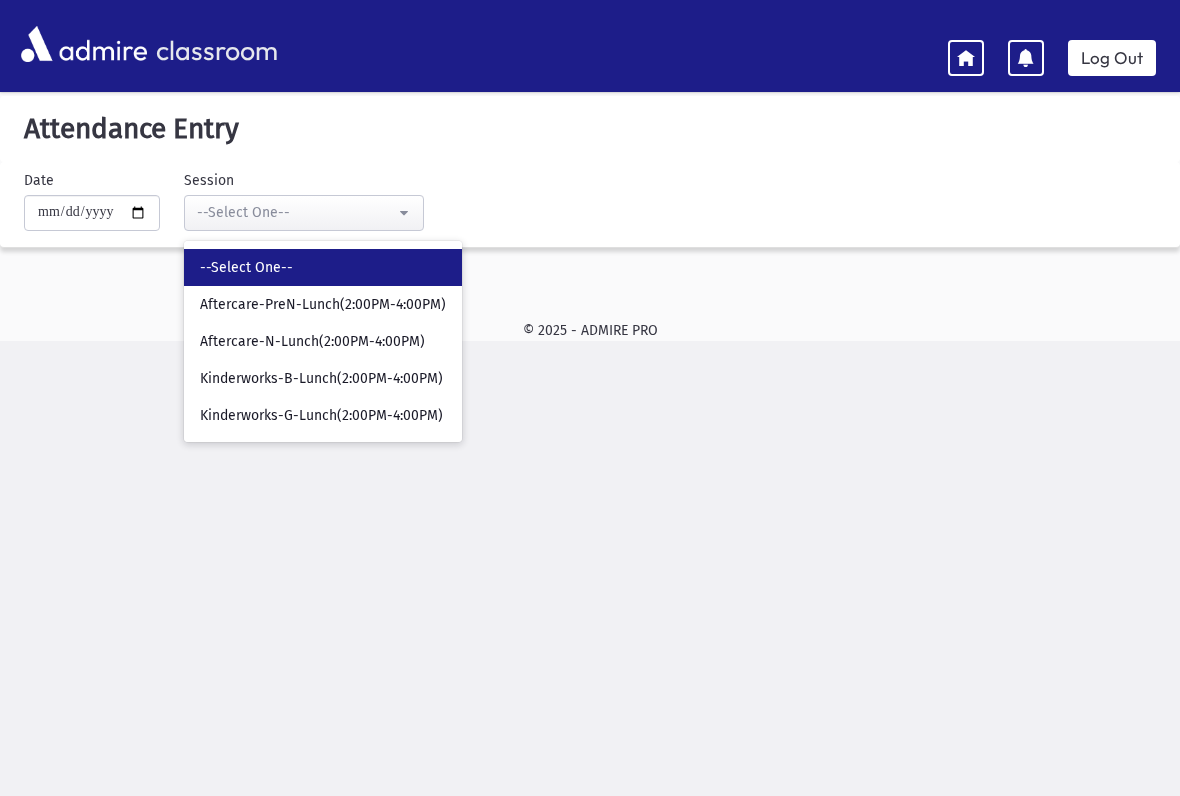 click on "--Select One--" at bounding box center (323, 267) 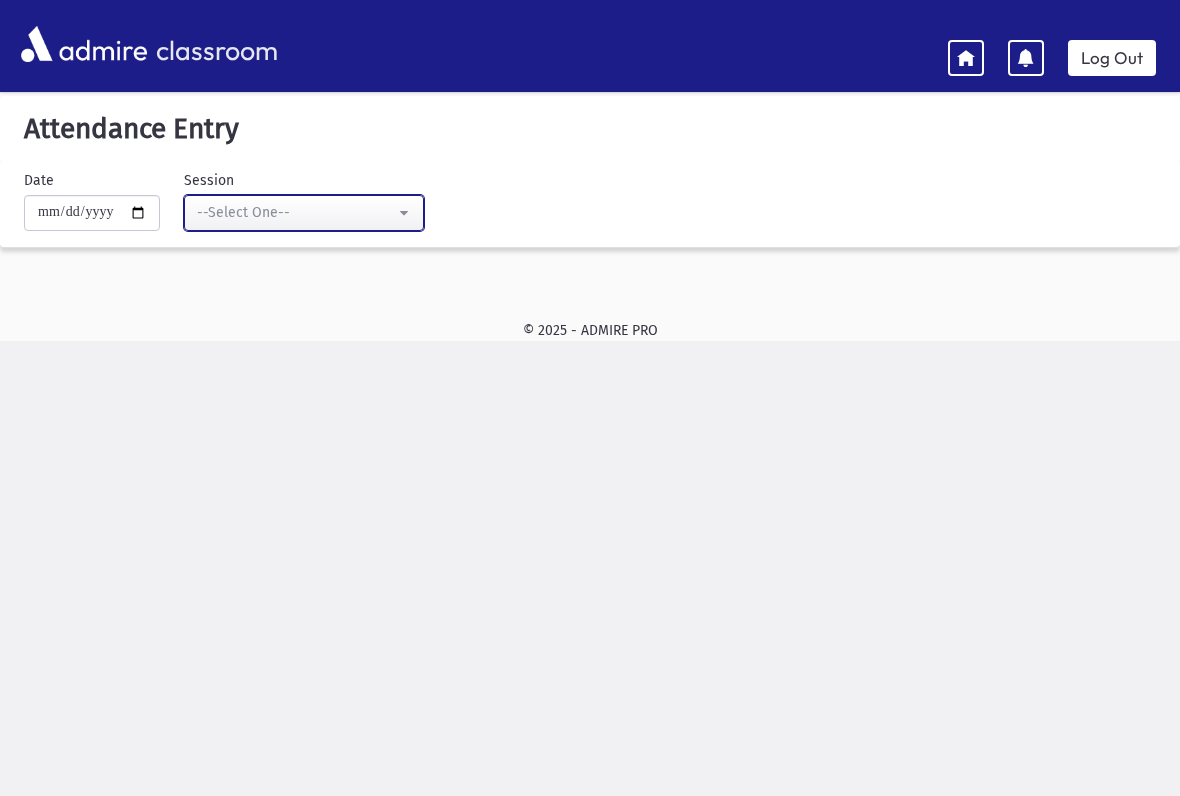 click on "--Select One--" at bounding box center (296, 212) 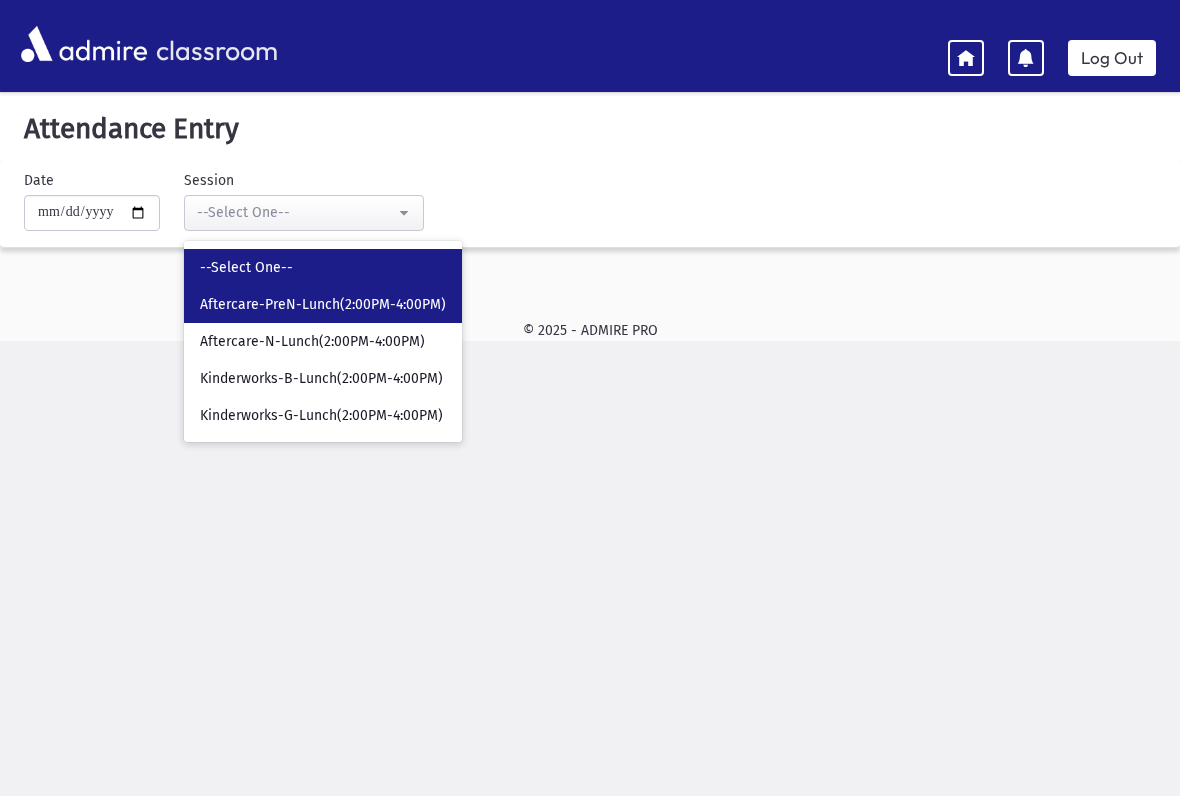 click on "Aftercare-PreN-Lunch(2:00PM-4:00PM)" at bounding box center [323, 305] 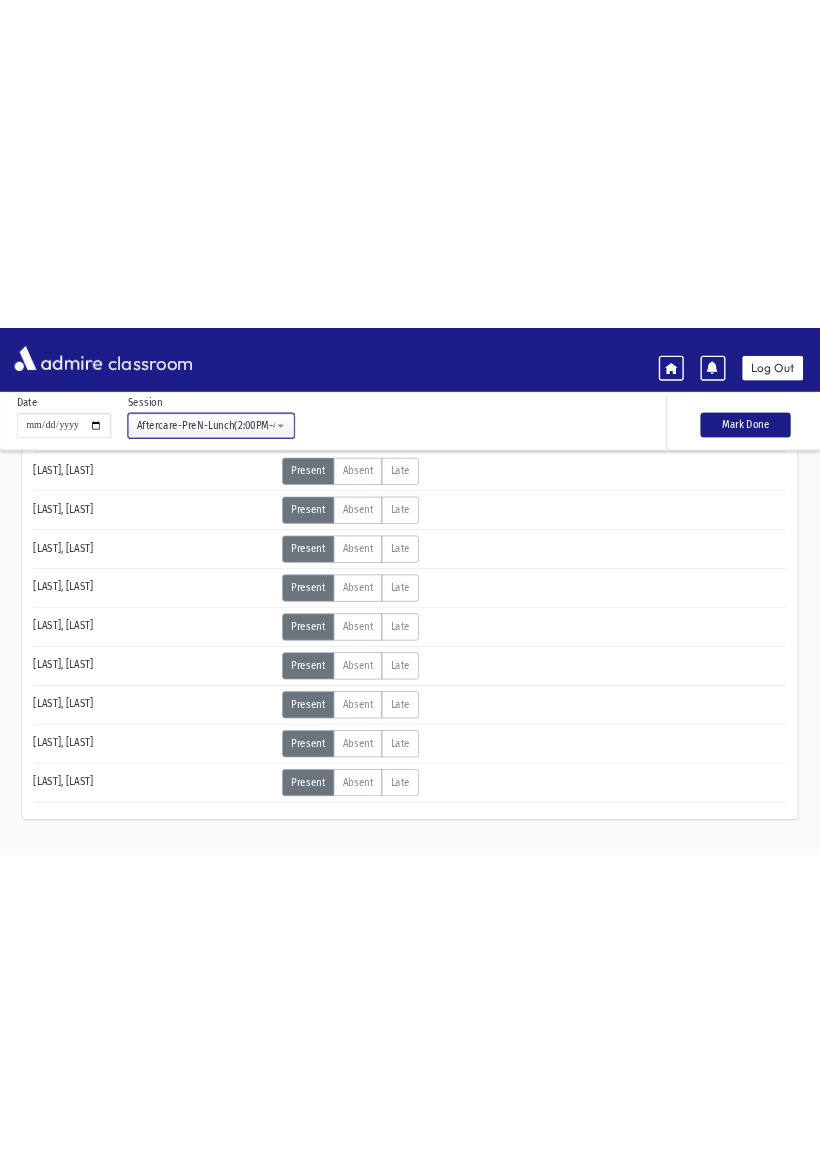 scroll, scrollTop: 0, scrollLeft: 0, axis: both 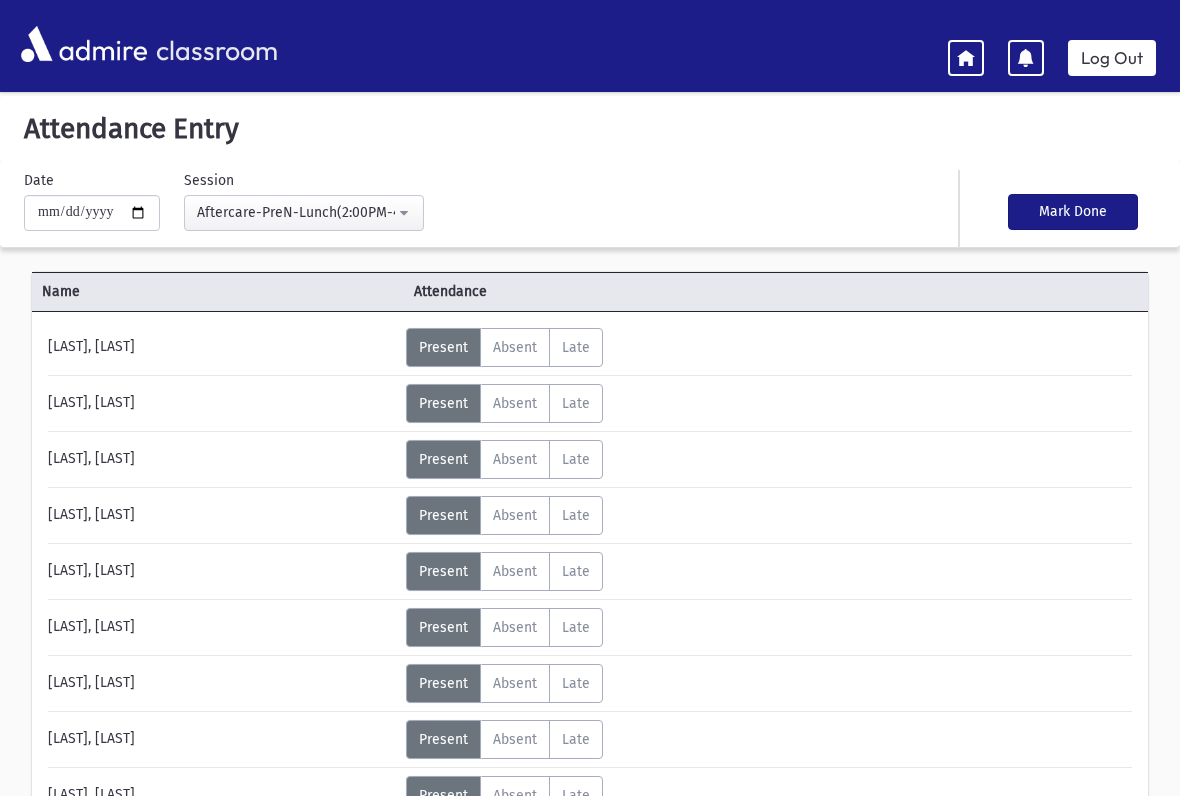 click at bounding box center (966, 57) 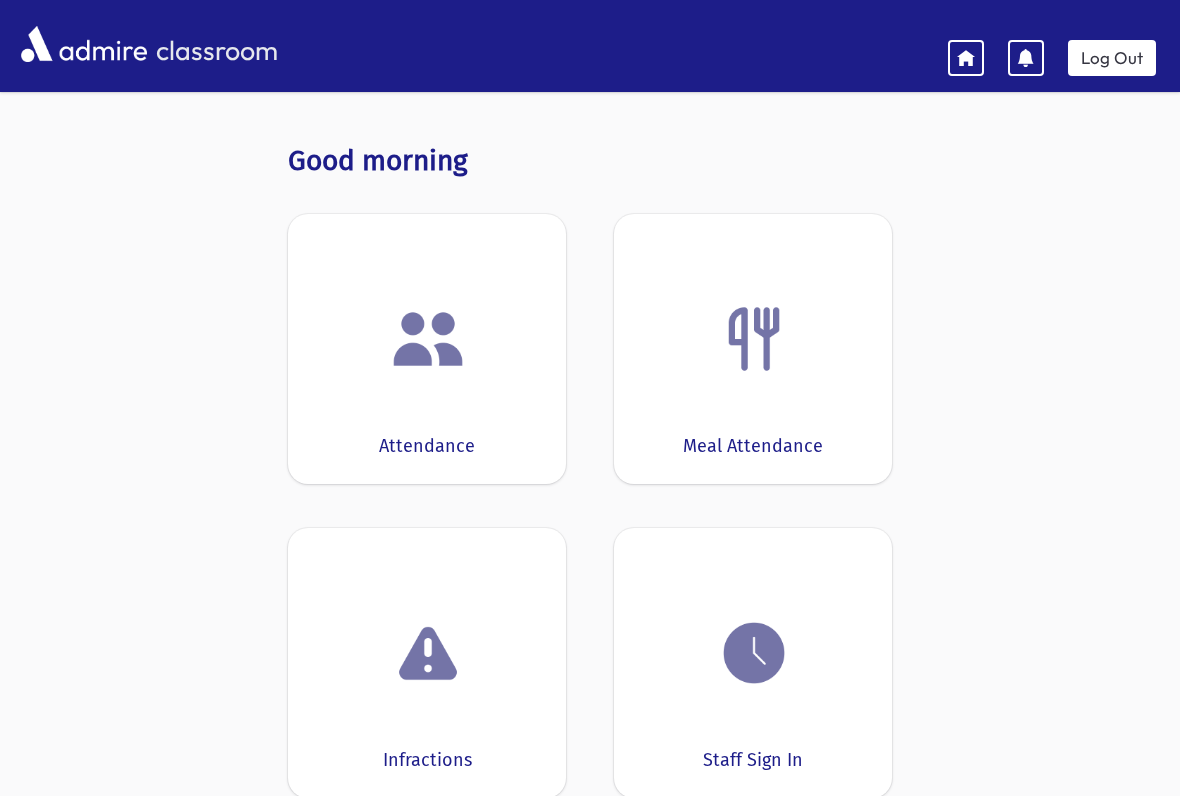 click at bounding box center [966, 58] 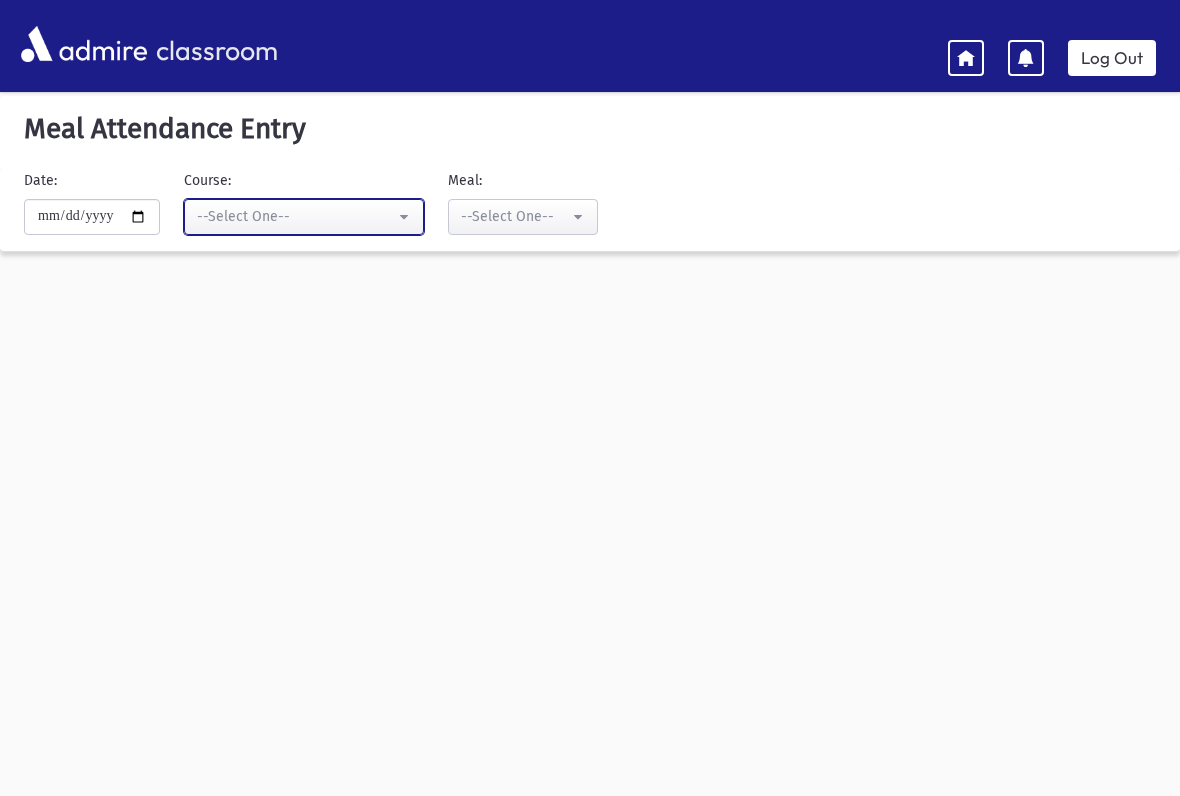 click on "--Select One--" at bounding box center (304, 217) 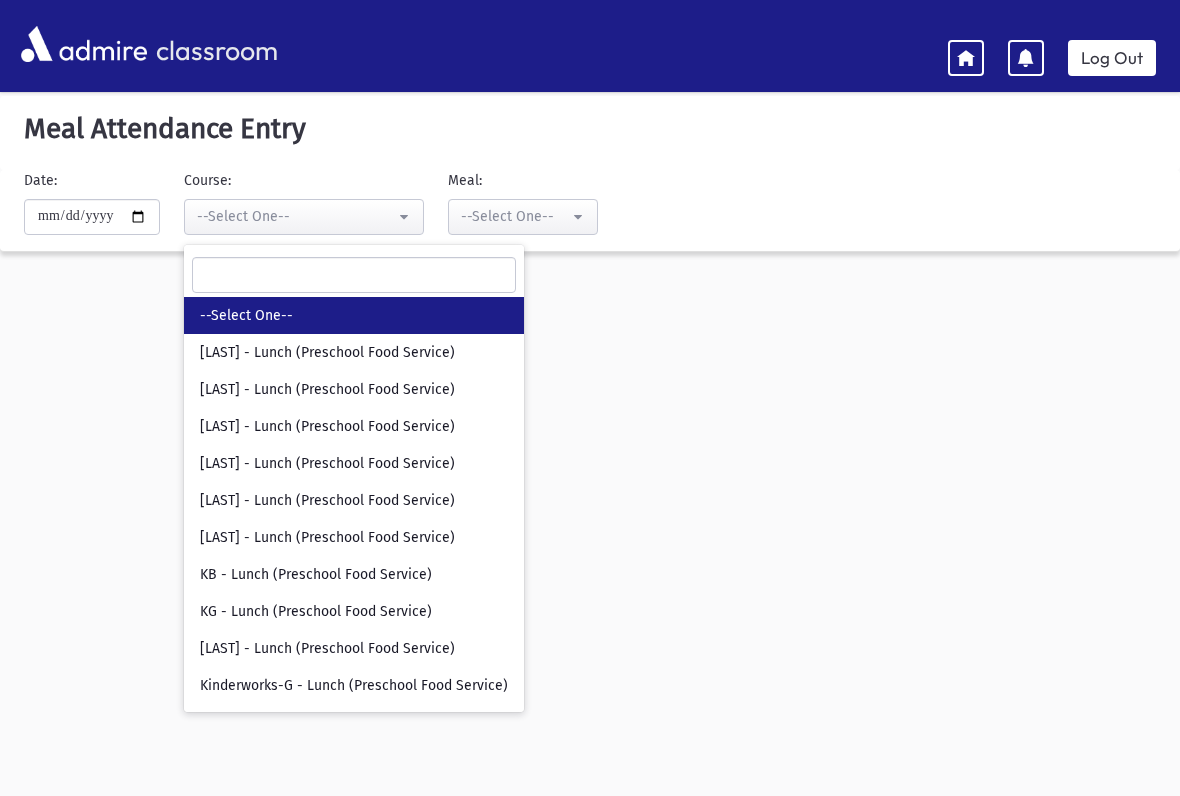 click on "**********" at bounding box center [92, 202] 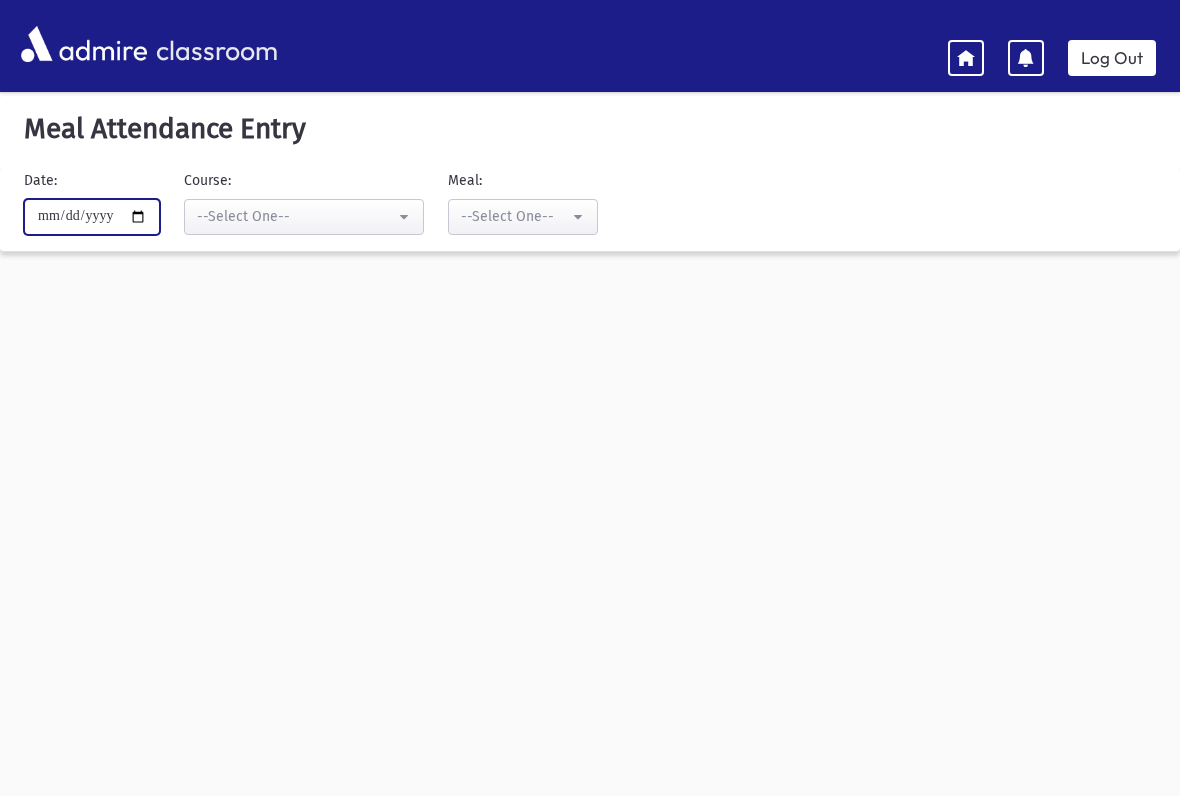 click on "**********" at bounding box center (92, 217) 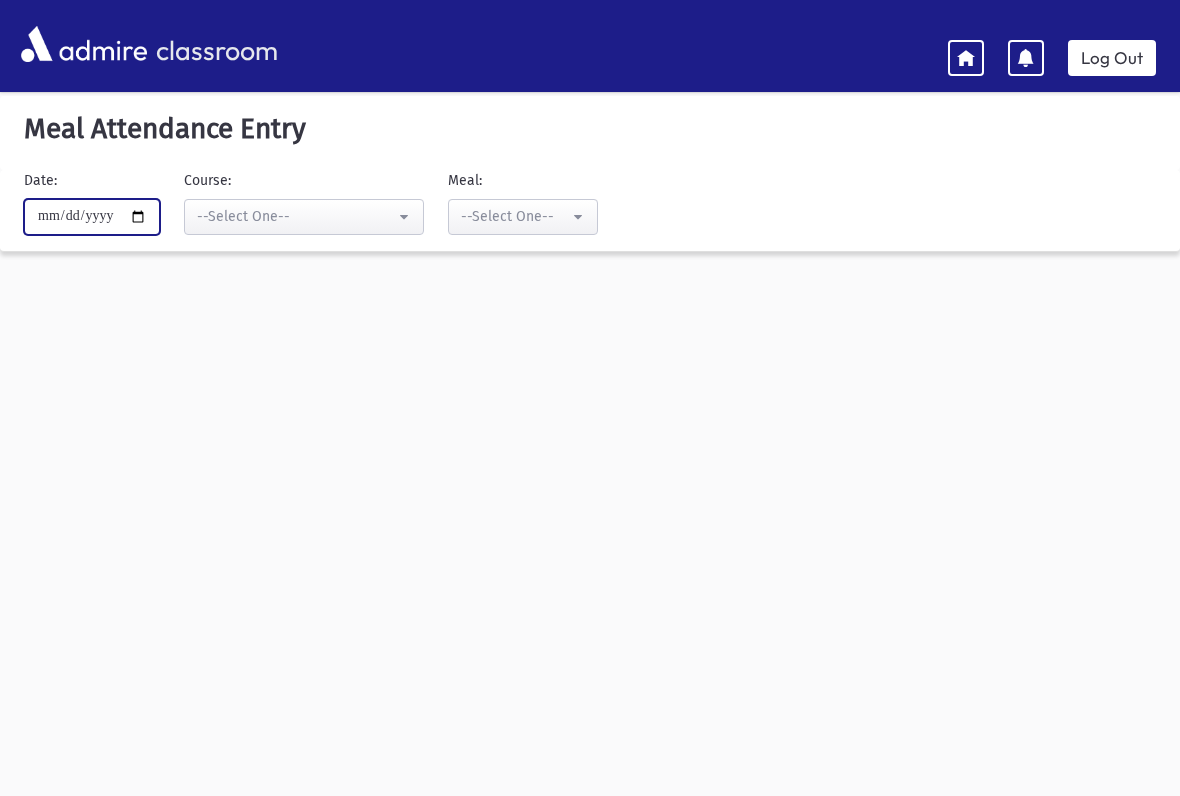 type on "**********" 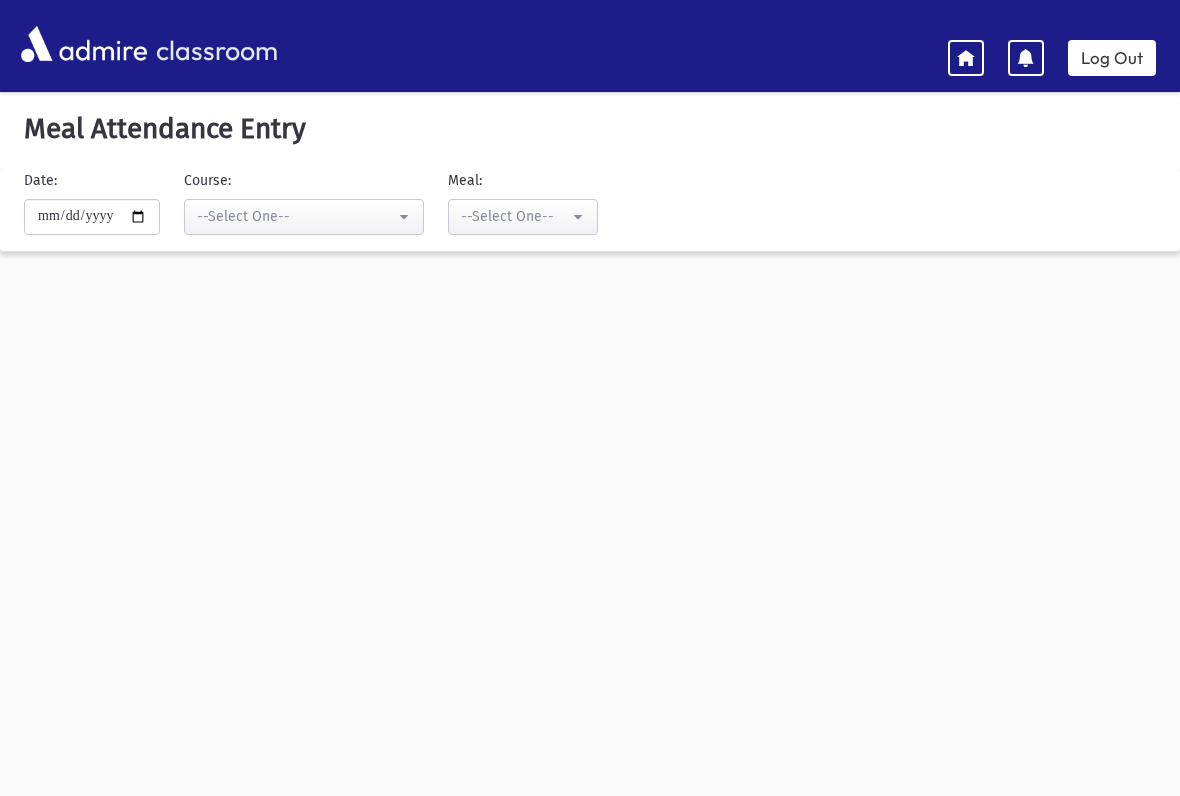 click on "Meal Attendance Entry Date: Course:" at bounding box center (590, 466) 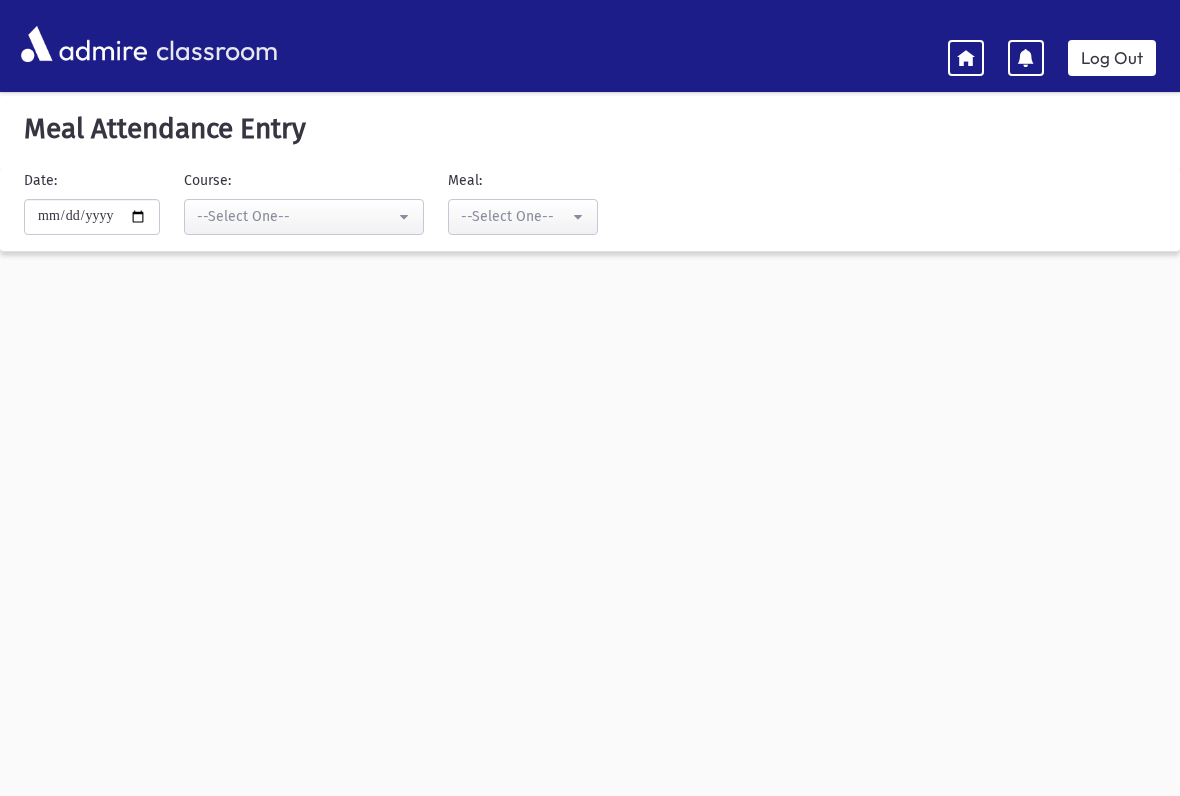 click on "--Select One-- --Select One-- [LAST] - Lunch (Preschool Food Service) [LAST] - Lunch (Preschool Food Service) [LAST] - Lunch (Preschool Food Service) [LAST] - Lunch (Preschool Food Service) [LAST] - Lunch (Preschool Food Service)" at bounding box center [292, 202] 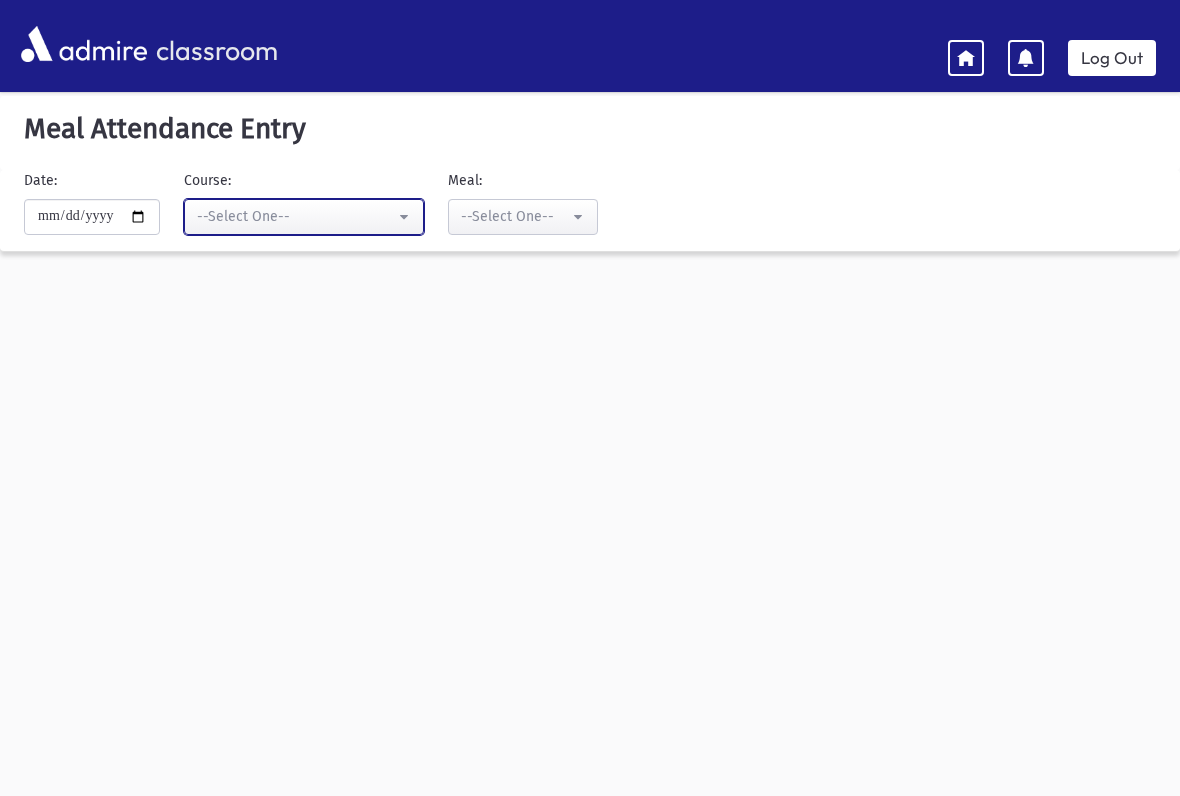 click on "--Select One--" at bounding box center [296, 216] 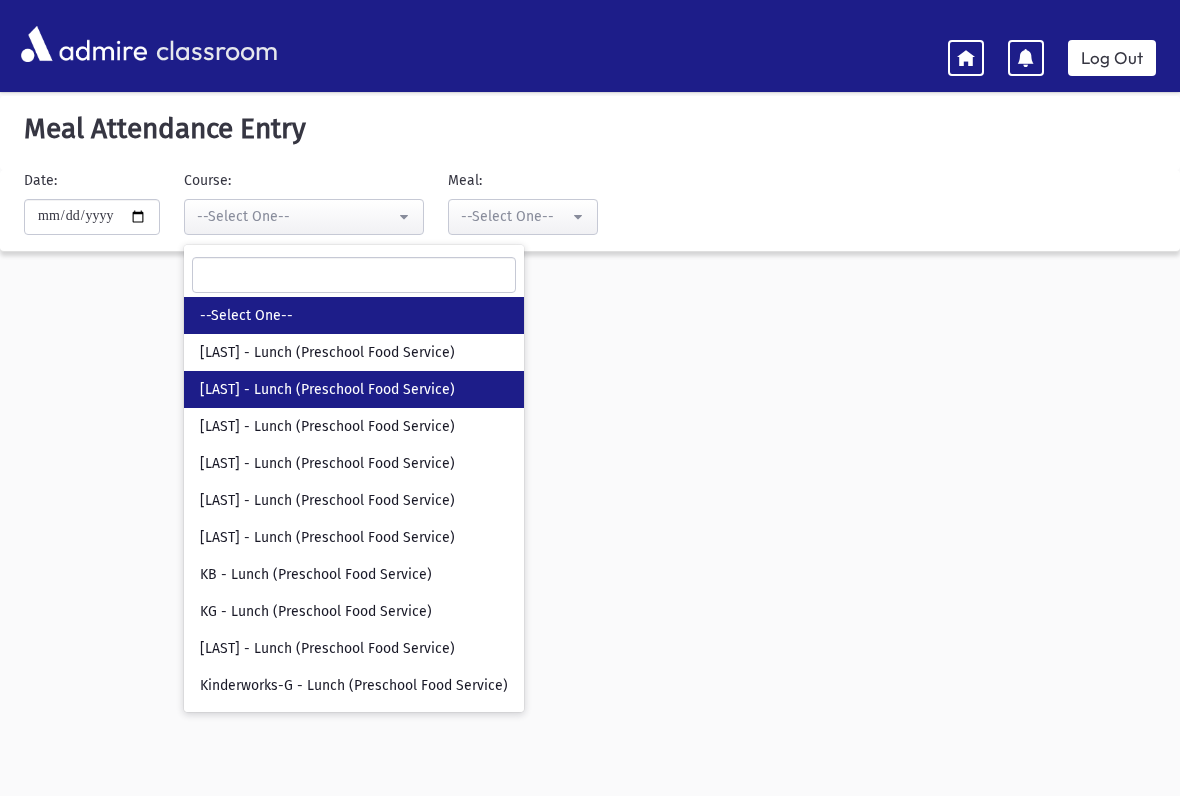 click on "[LAST] - Lunch (Preschool Food Service)" at bounding box center (354, 389) 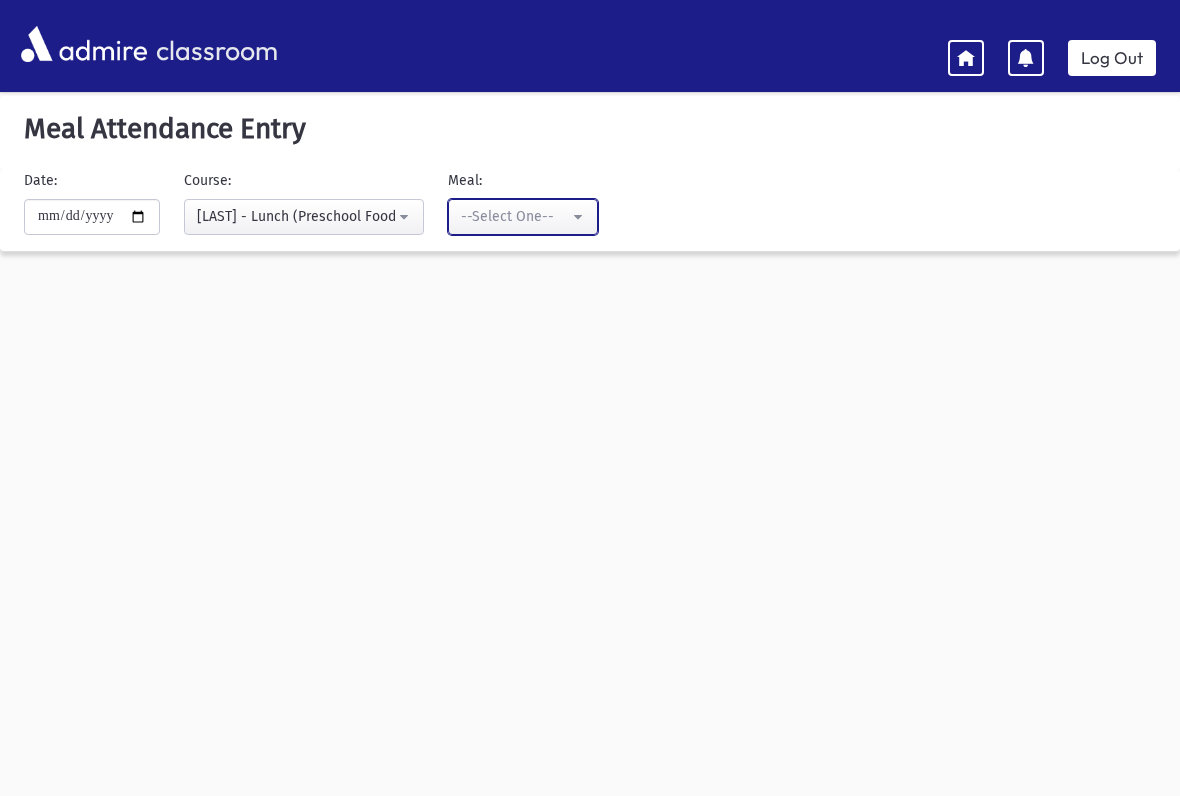 click on "--Select One--" at bounding box center (515, 216) 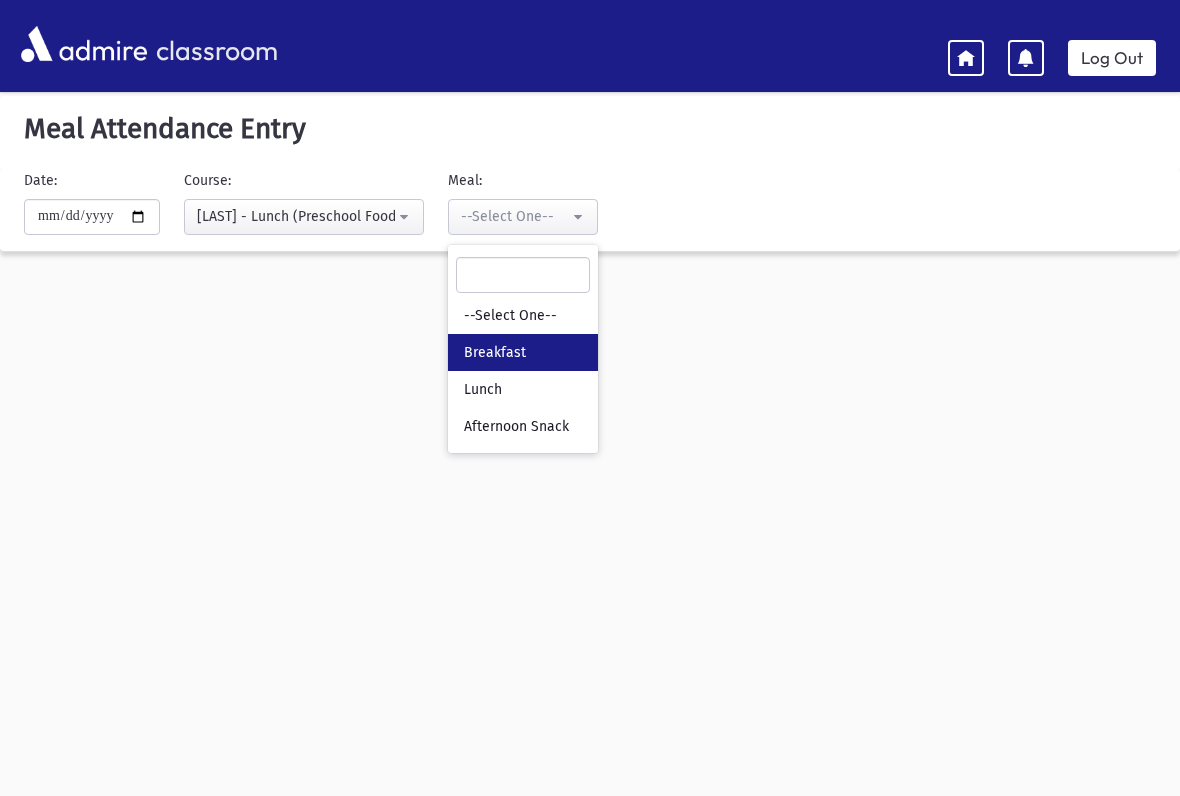 click on "Breakfast" at bounding box center (523, 352) 